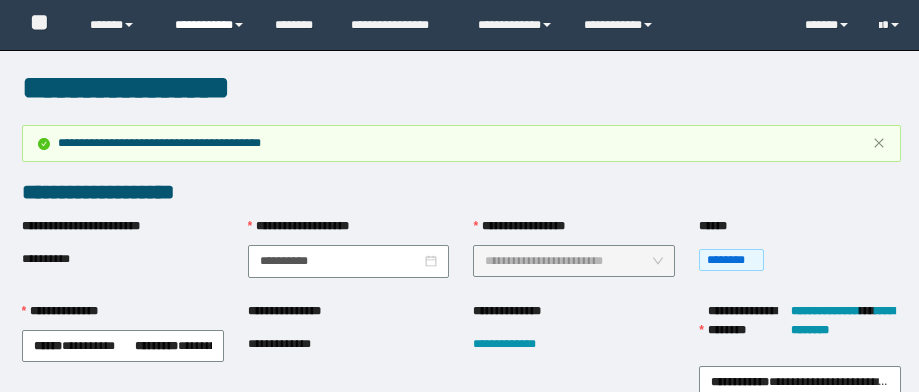 scroll, scrollTop: 80, scrollLeft: 0, axis: vertical 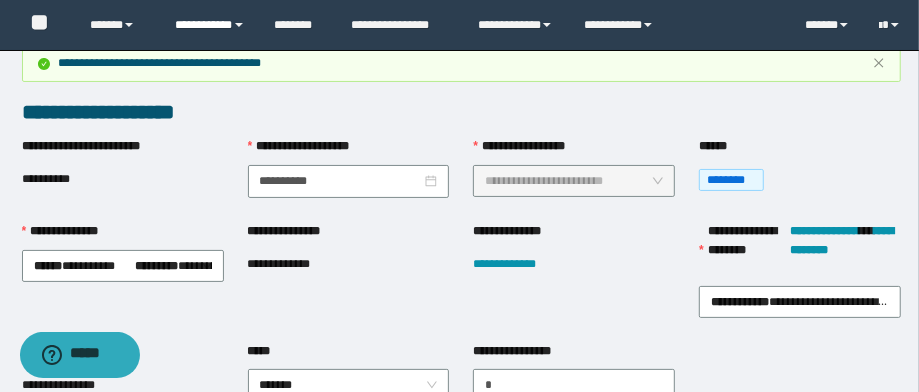click on "**********" at bounding box center (210, 25) 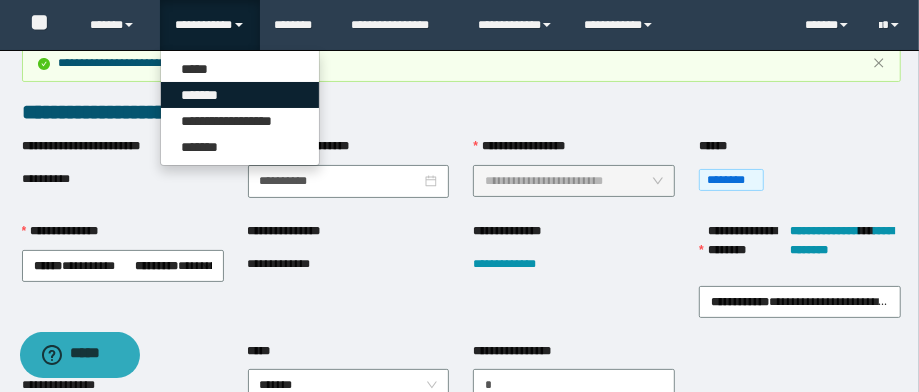 click on "*******" at bounding box center [240, 95] 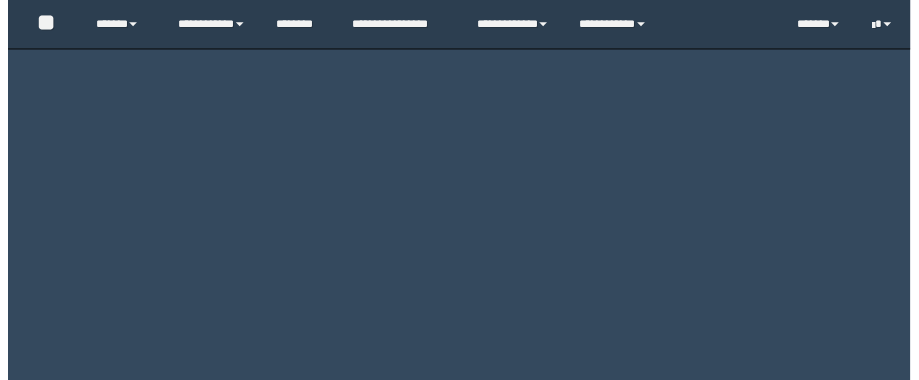 scroll, scrollTop: 0, scrollLeft: 0, axis: both 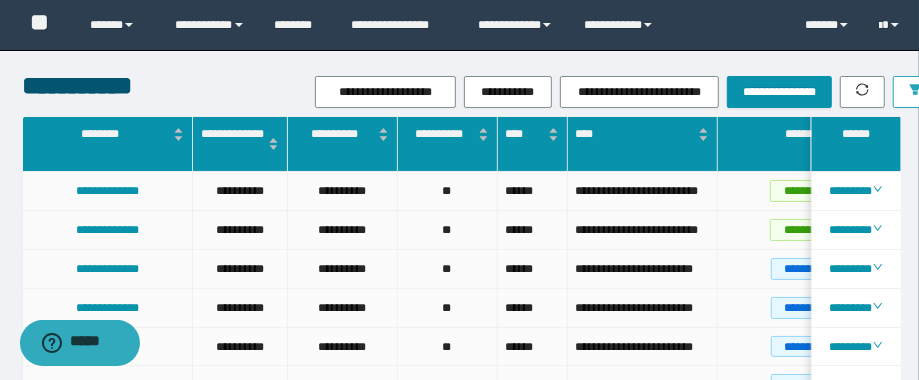 click at bounding box center (915, 92) 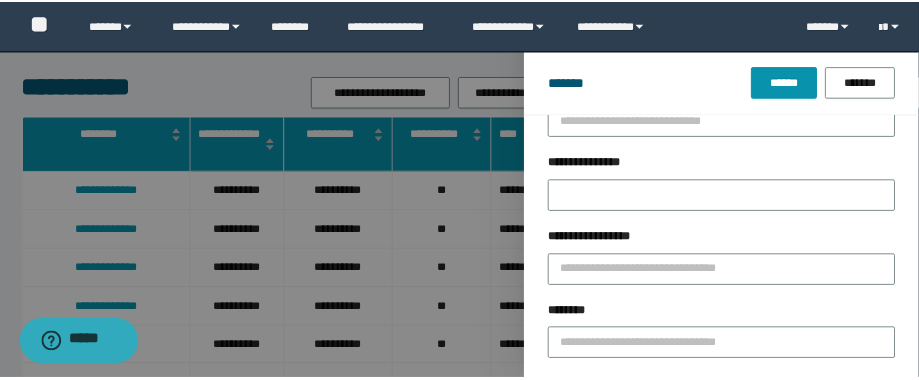 scroll, scrollTop: 160, scrollLeft: 0, axis: vertical 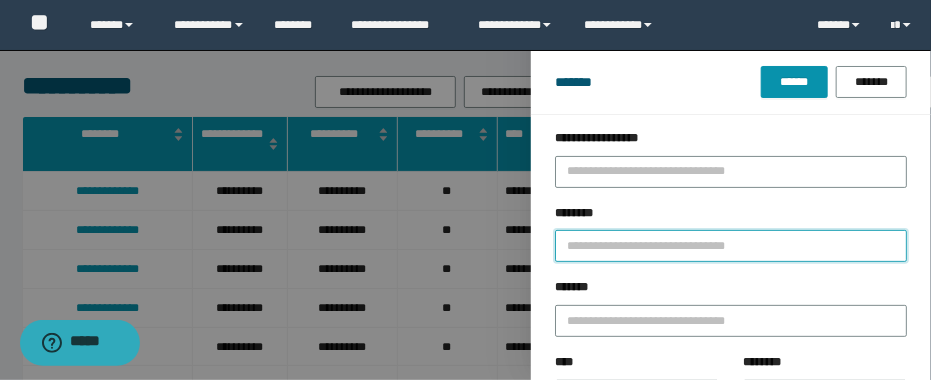 click on "********" at bounding box center (731, 246) 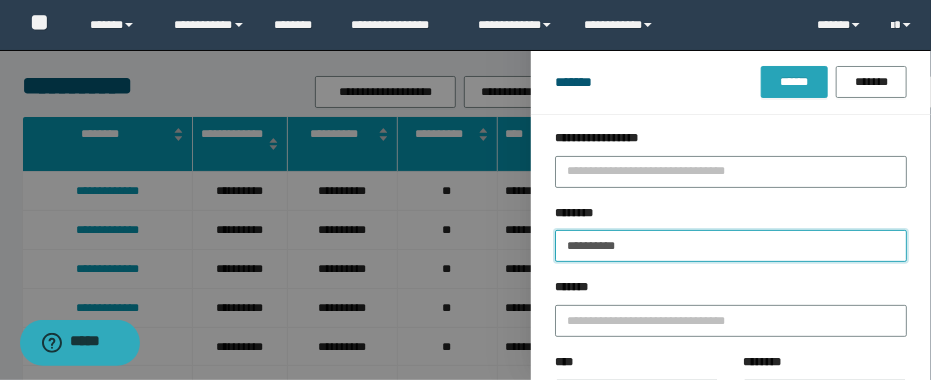 type on "**********" 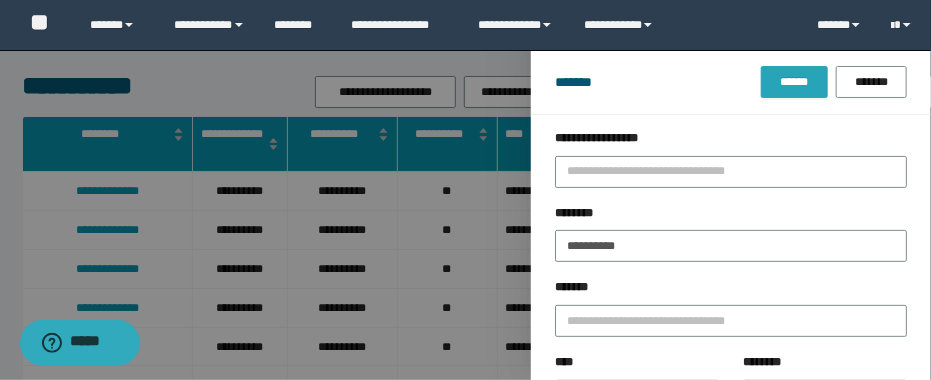 click on "******" at bounding box center [794, 82] 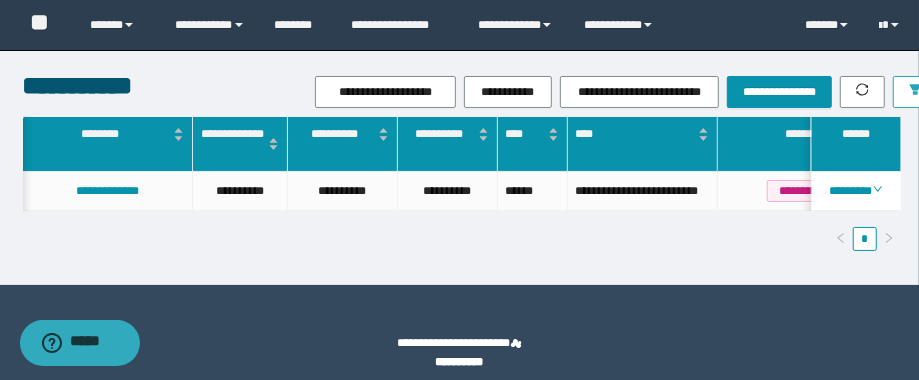scroll, scrollTop: 0, scrollLeft: 2, axis: horizontal 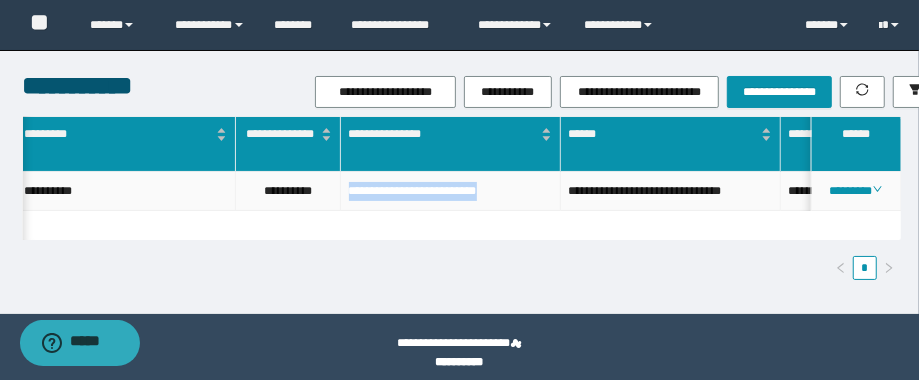 drag, startPoint x: 553, startPoint y: 192, endPoint x: 344, endPoint y: 192, distance: 209 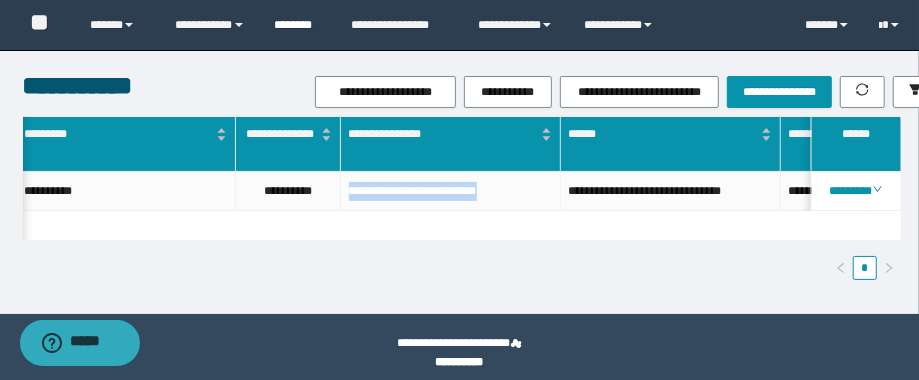 copy on "**********" 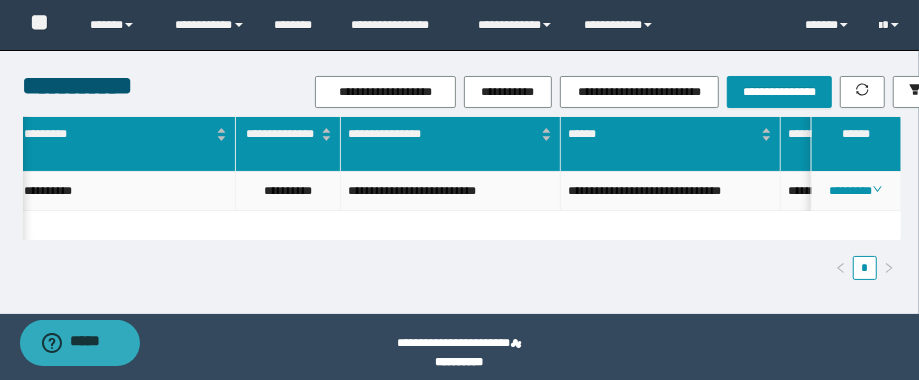 click on "**********" at bounding box center [288, 191] 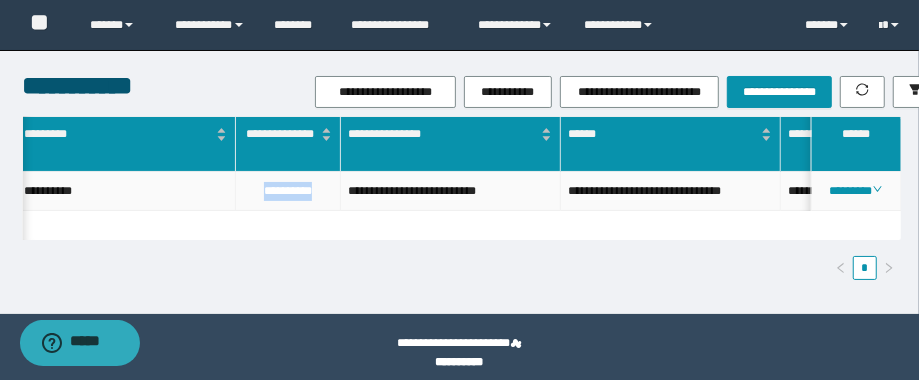 click on "**********" at bounding box center (288, 191) 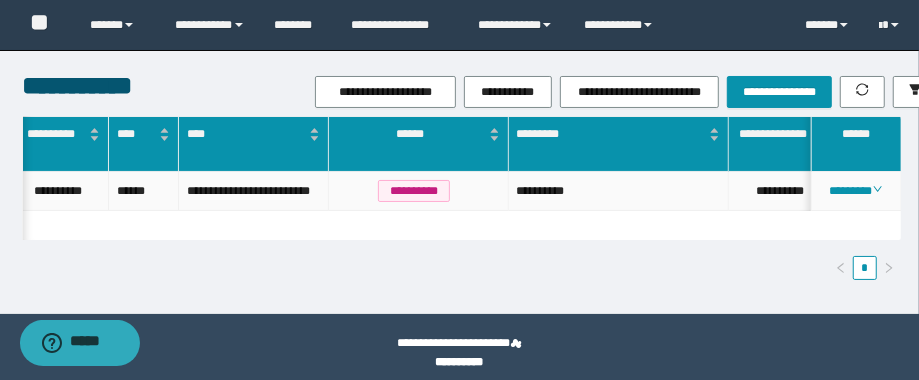 click on "**********" at bounding box center [619, 191] 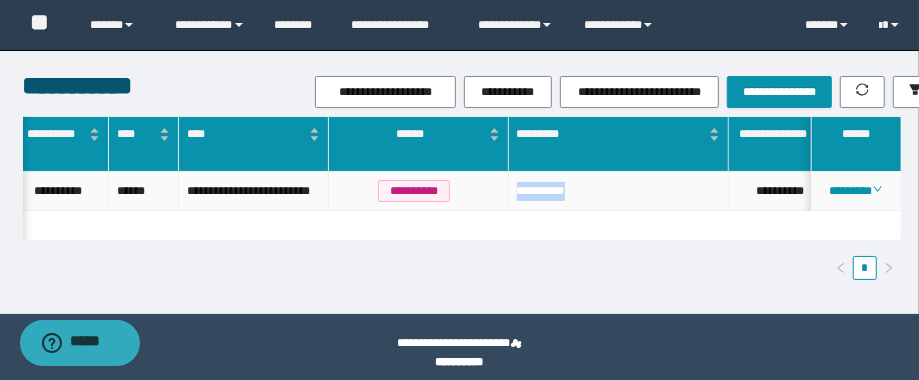 click on "**********" at bounding box center [619, 191] 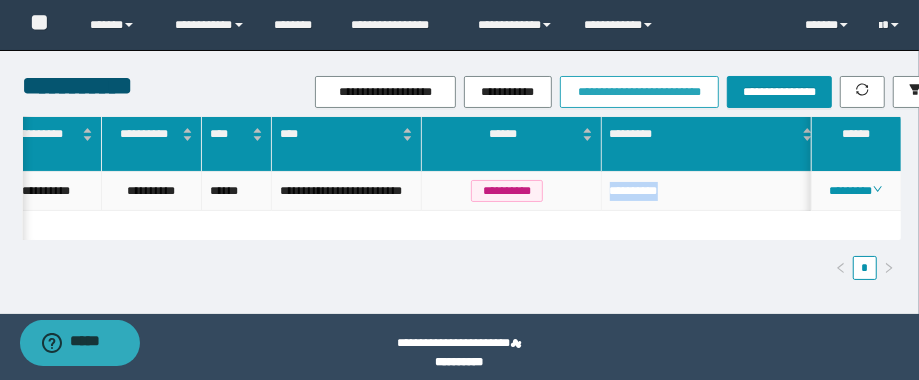 copy on "**********" 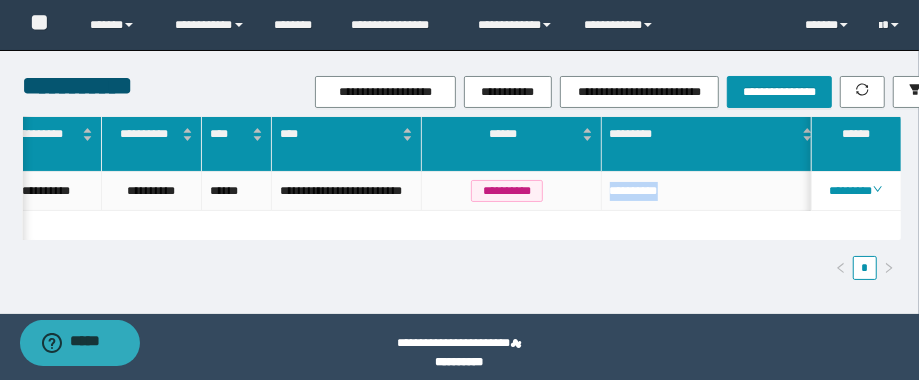 scroll, scrollTop: 0, scrollLeft: 564, axis: horizontal 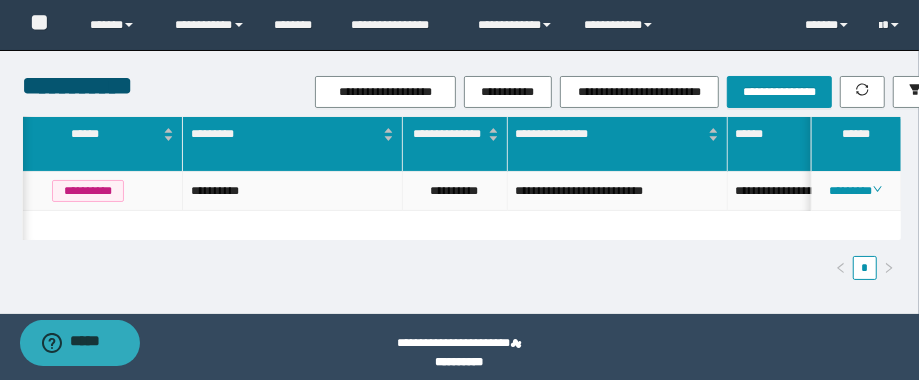 click on "**********" at bounding box center [455, 191] 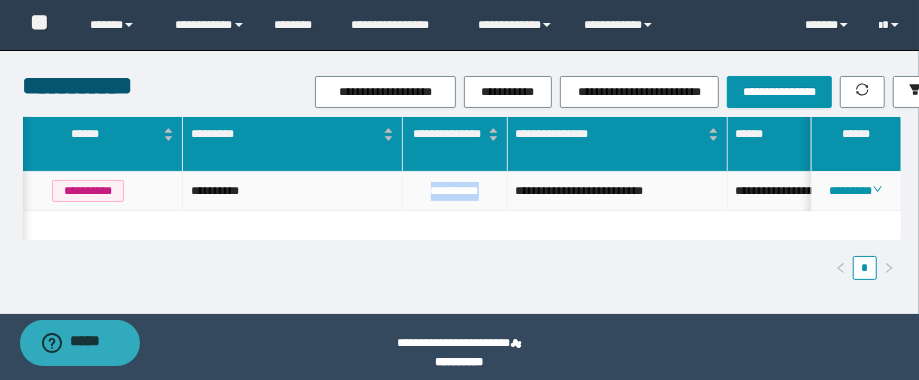 click on "**********" at bounding box center [455, 191] 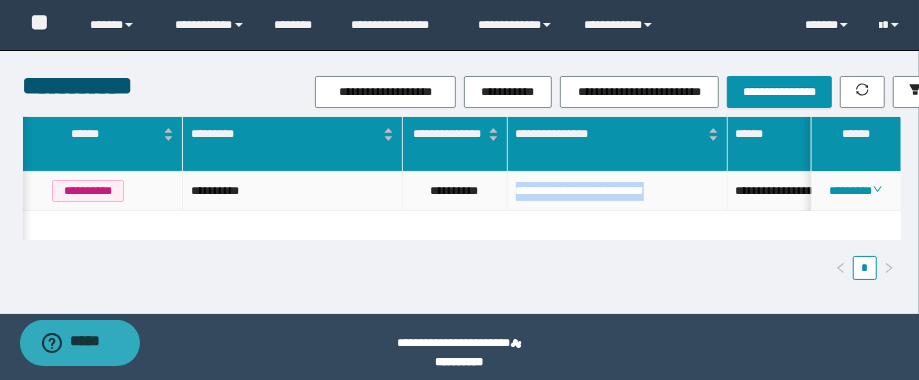 drag, startPoint x: 725, startPoint y: 190, endPoint x: 512, endPoint y: 188, distance: 213.00938 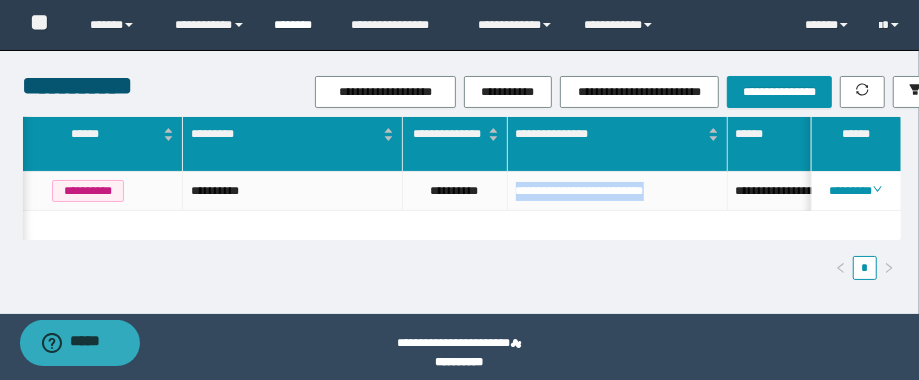 copy on "**********" 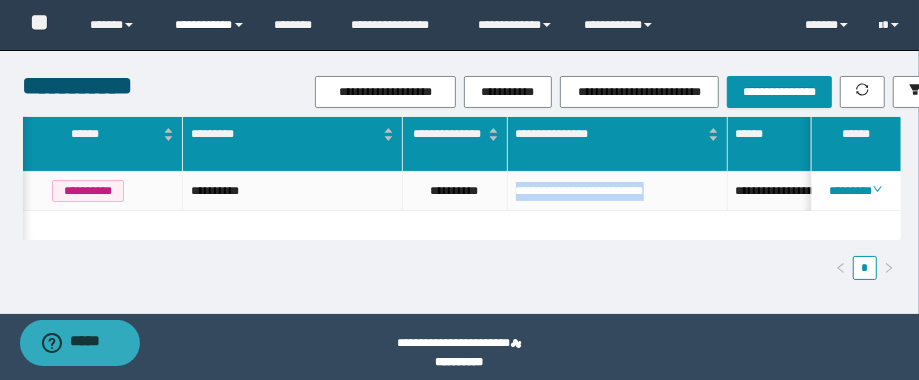 click on "**********" at bounding box center [210, 25] 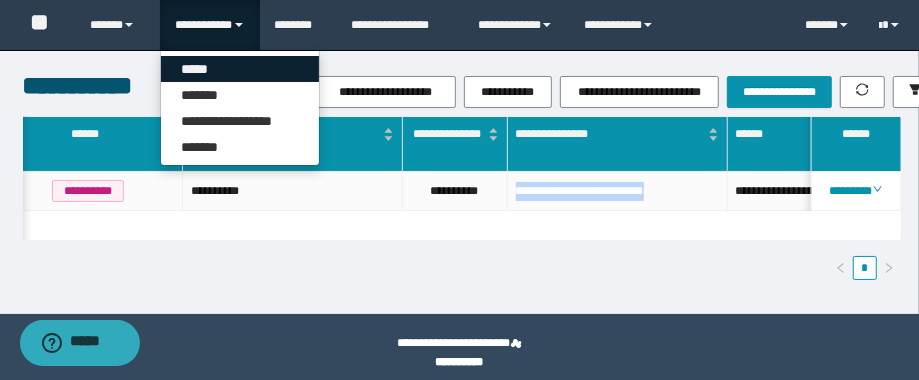 click on "*****" at bounding box center [240, 69] 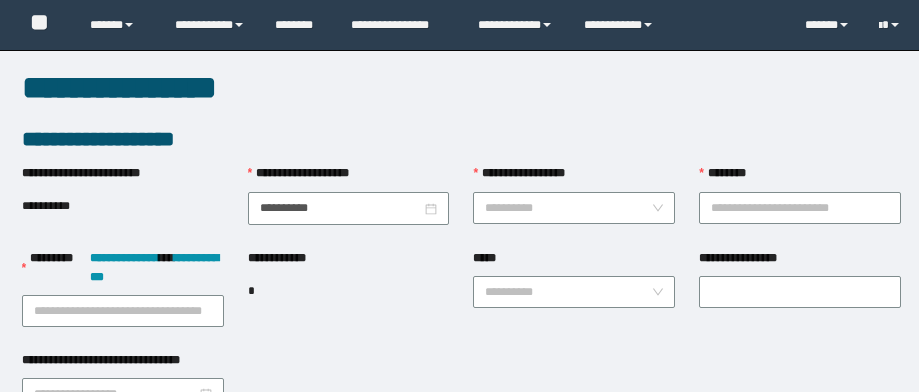 scroll, scrollTop: 0, scrollLeft: 0, axis: both 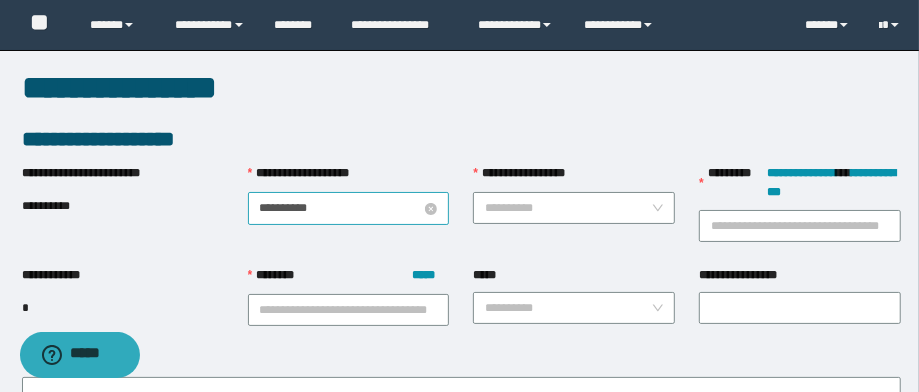 click on "**********" at bounding box center (341, 208) 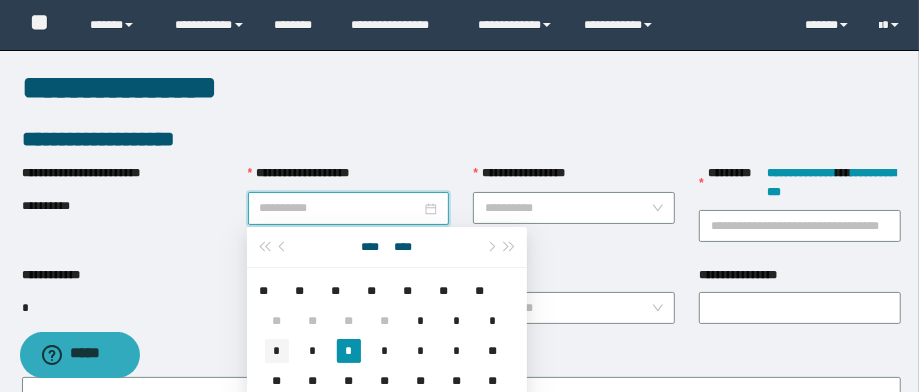 type on "**********" 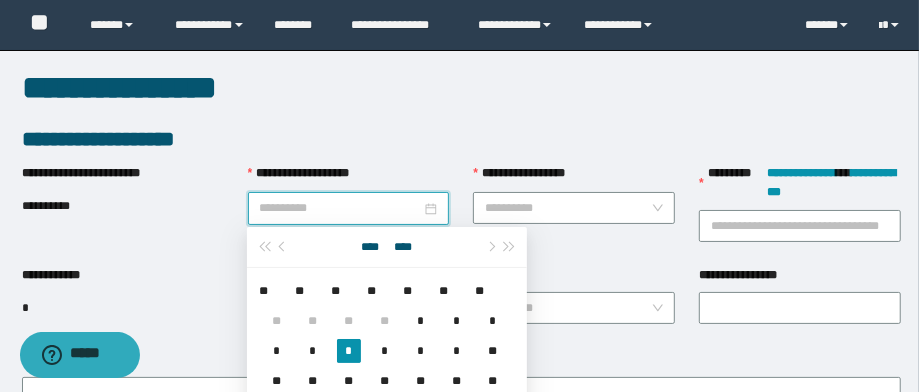 click on "*" at bounding box center [277, 351] 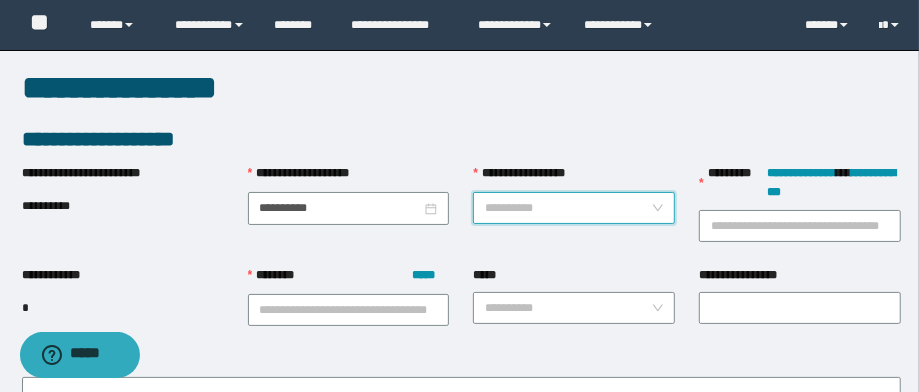 click on "**********" at bounding box center (568, 208) 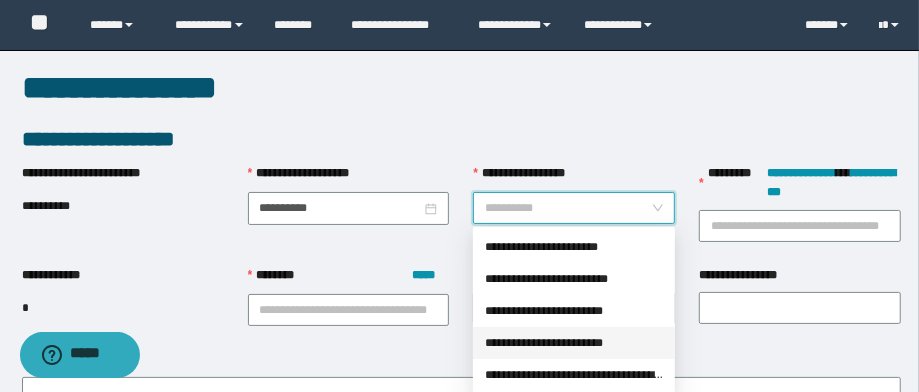 click on "**********" at bounding box center [574, 343] 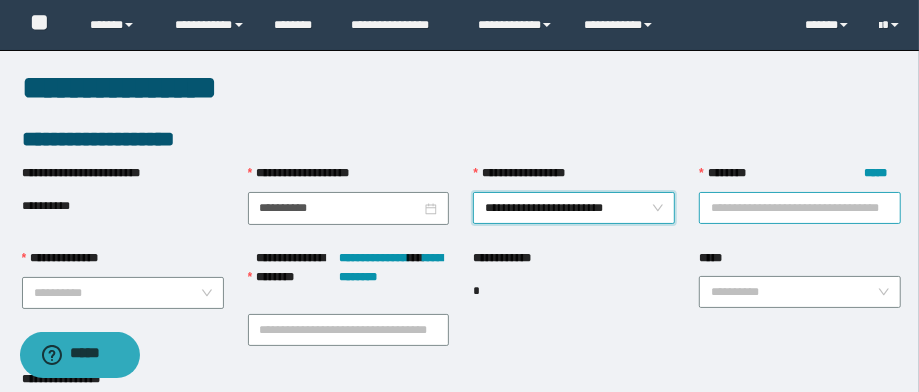 click on "******** *****" at bounding box center [800, 208] 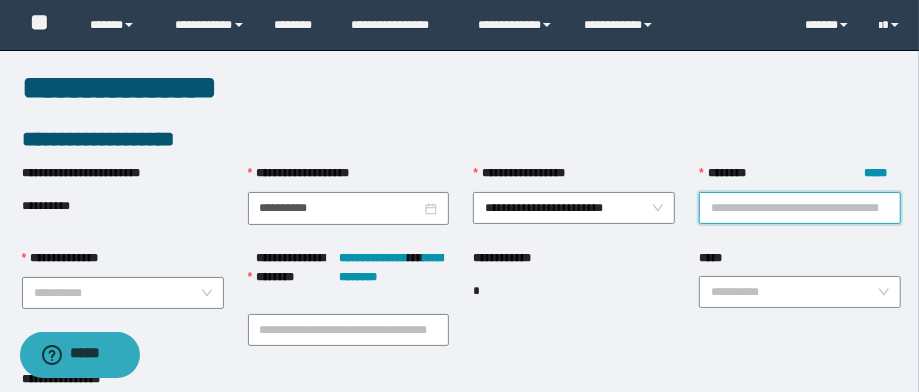 paste on "**********" 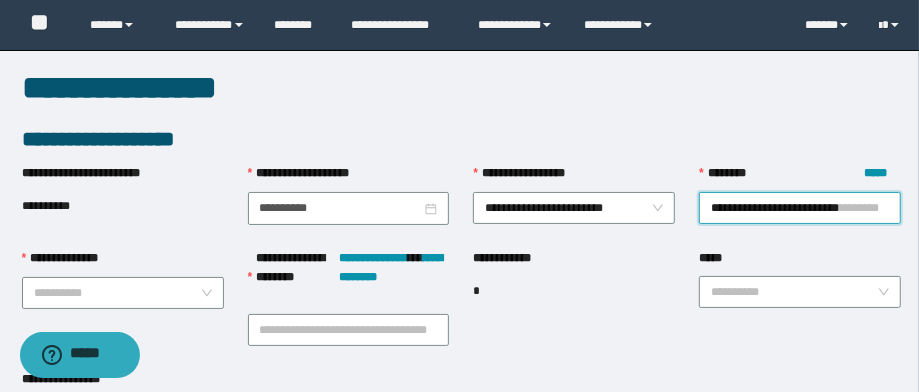 scroll, scrollTop: 0, scrollLeft: 15, axis: horizontal 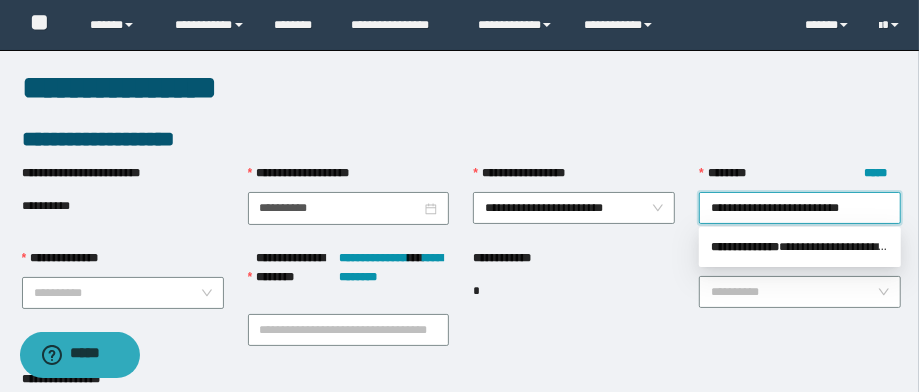 drag, startPoint x: 795, startPoint y: 245, endPoint x: 773, endPoint y: 260, distance: 26.627054 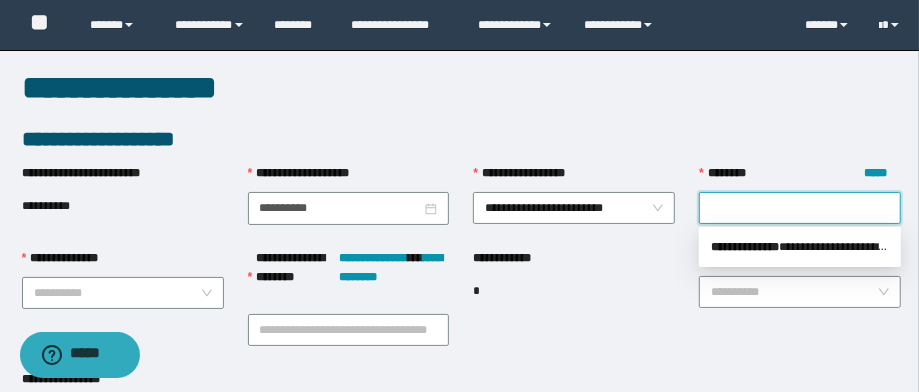scroll, scrollTop: 0, scrollLeft: 0, axis: both 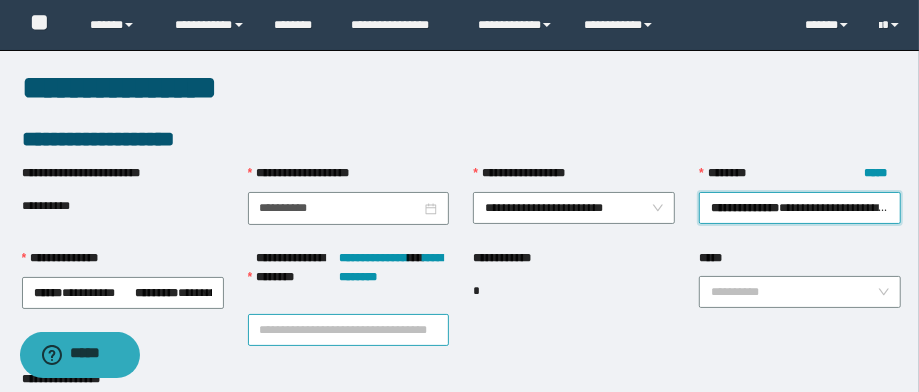 click on "**********" at bounding box center [349, 330] 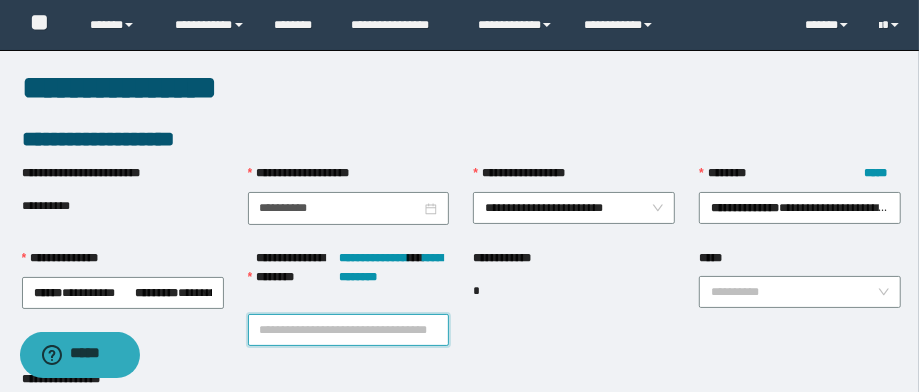paste on "**********" 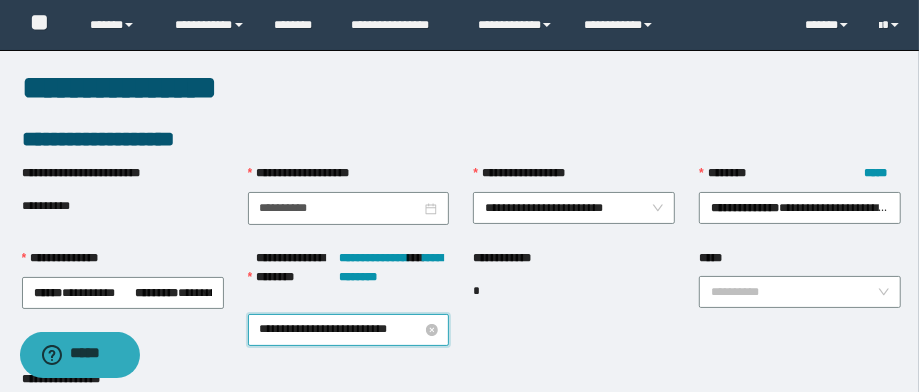 scroll, scrollTop: 0, scrollLeft: 15, axis: horizontal 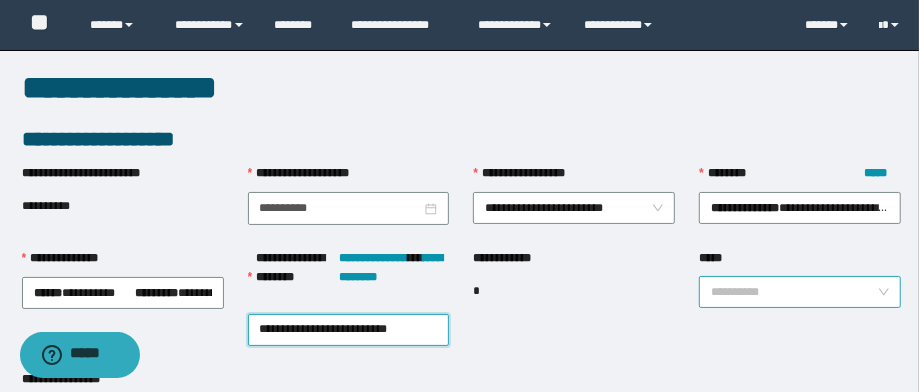 type on "**********" 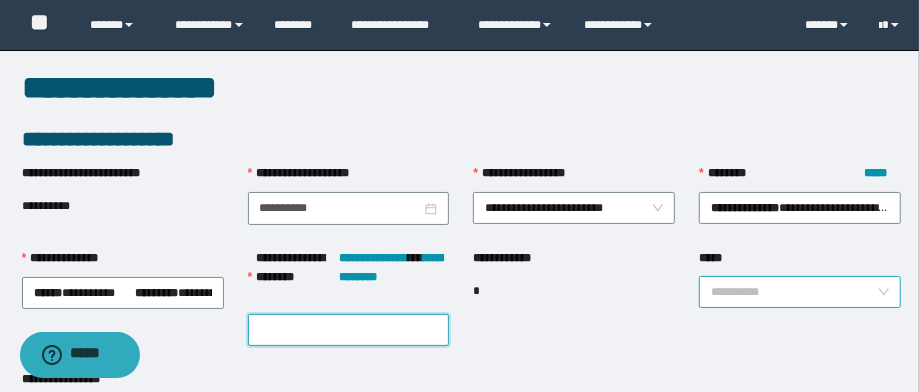 click on "*****" at bounding box center [794, 292] 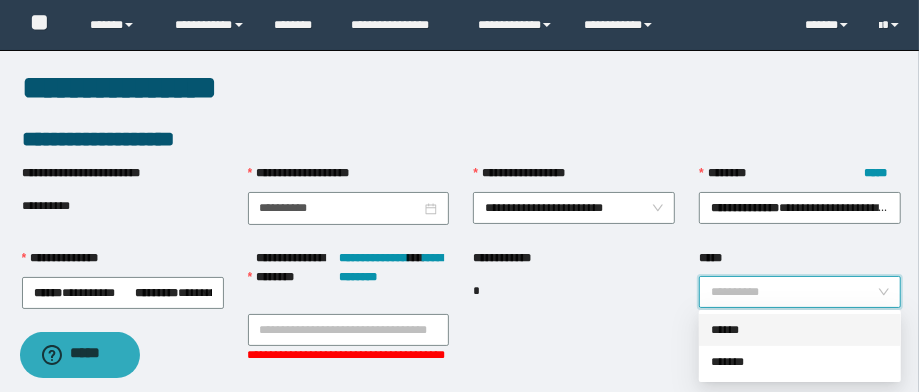 scroll, scrollTop: 0, scrollLeft: 0, axis: both 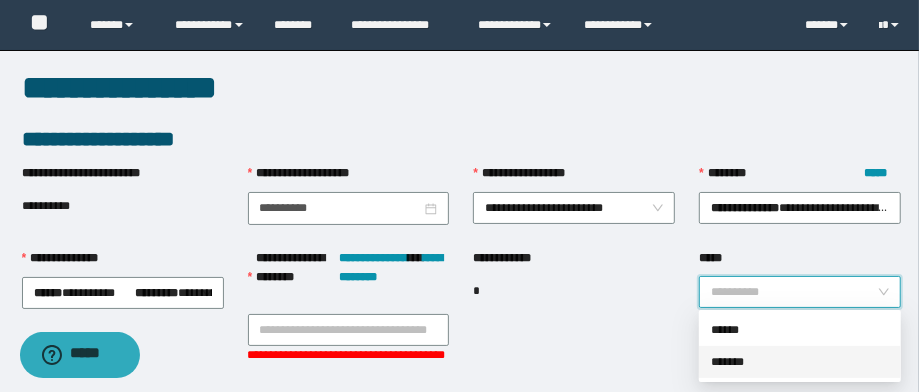 click on "*******" at bounding box center (800, 362) 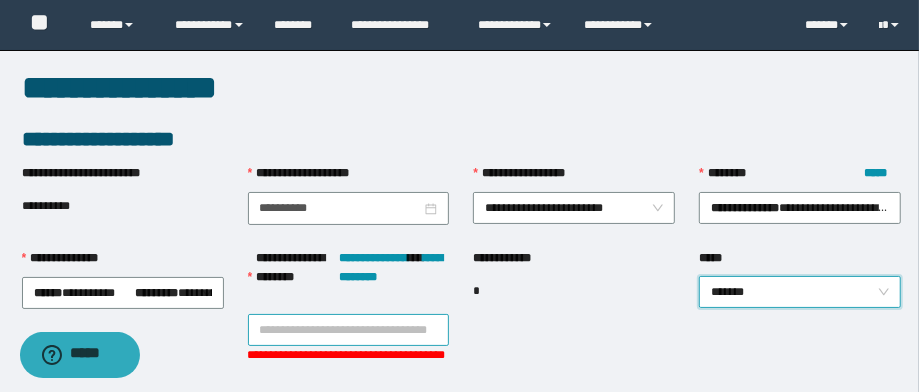 click on "**********" at bounding box center (349, 330) 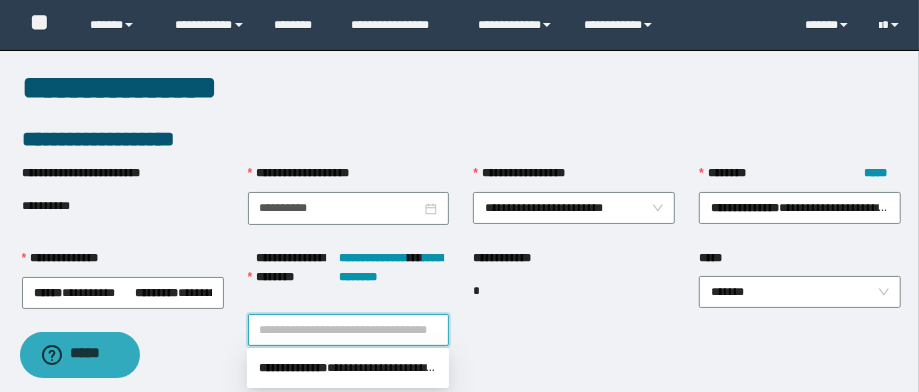 paste on "**********" 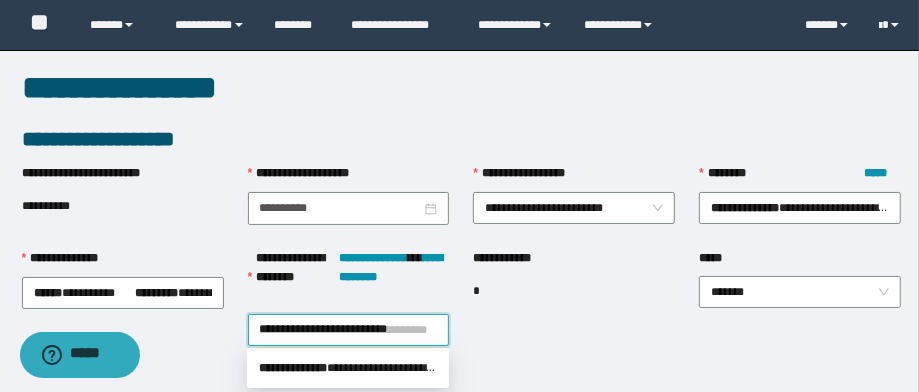 scroll, scrollTop: 0, scrollLeft: 15, axis: horizontal 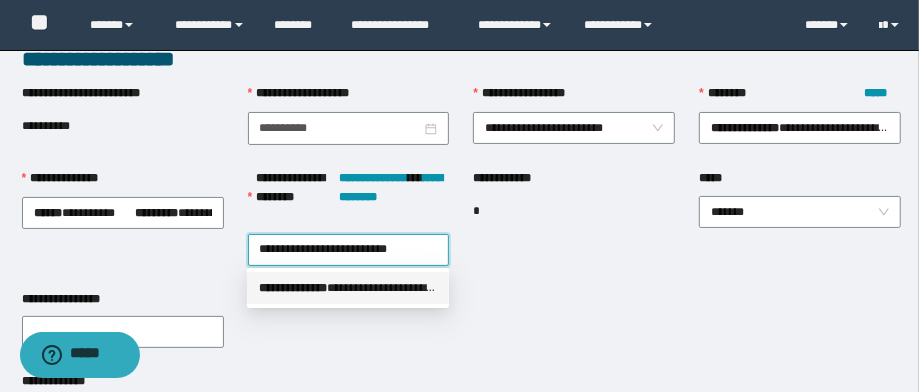 click on "**********" at bounding box center (348, 288) 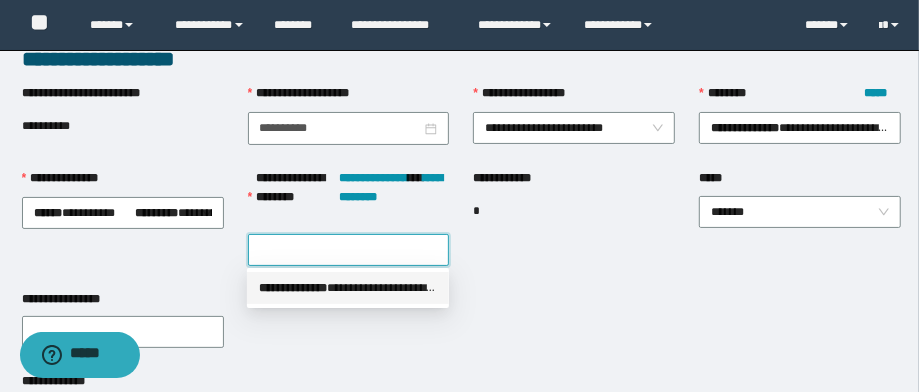 scroll, scrollTop: 0, scrollLeft: 0, axis: both 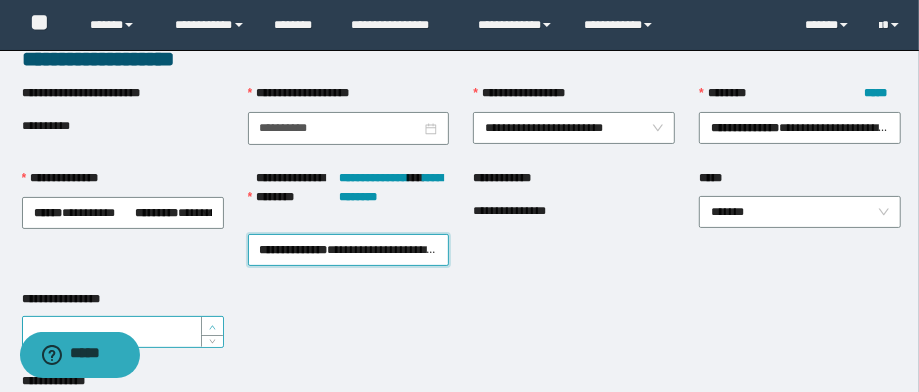 type on "*" 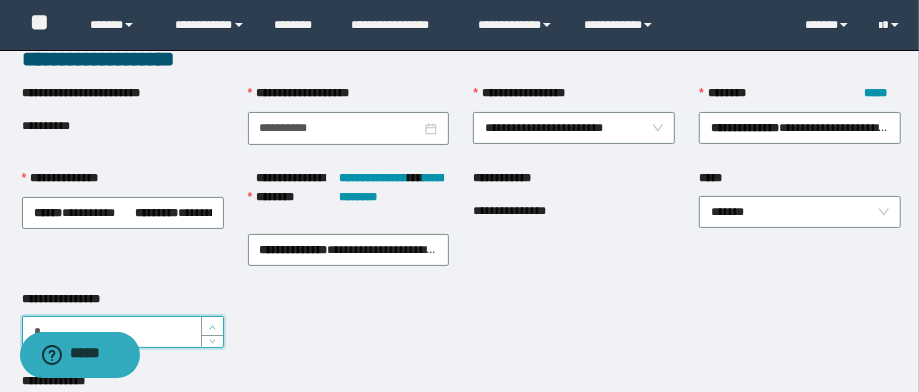 click at bounding box center [212, 326] 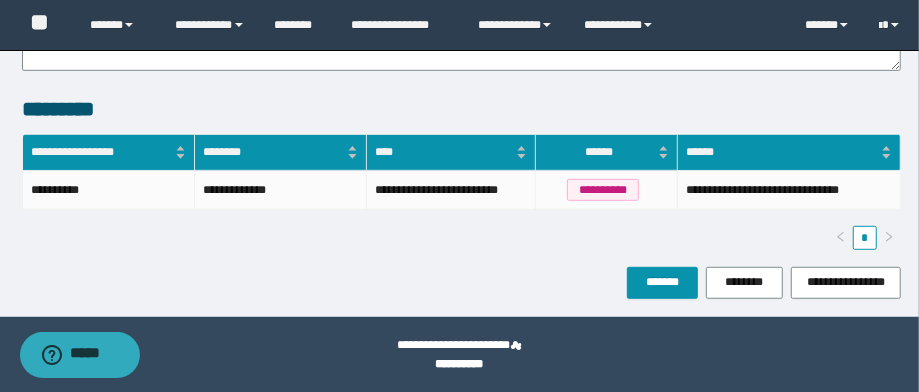 scroll, scrollTop: 460, scrollLeft: 0, axis: vertical 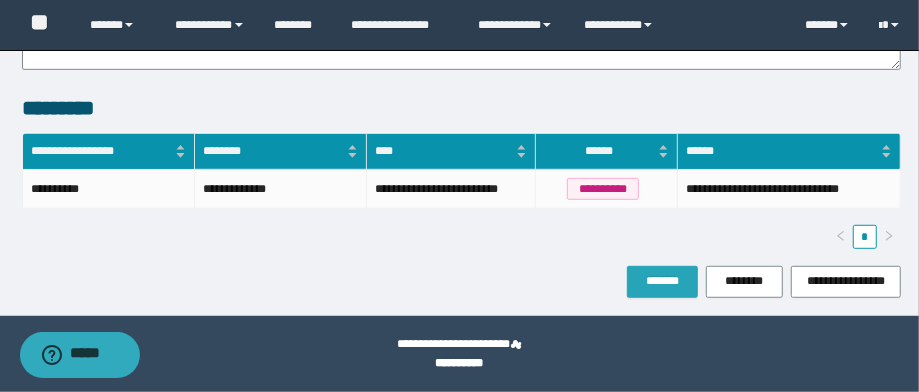 click on "*******" at bounding box center [662, 281] 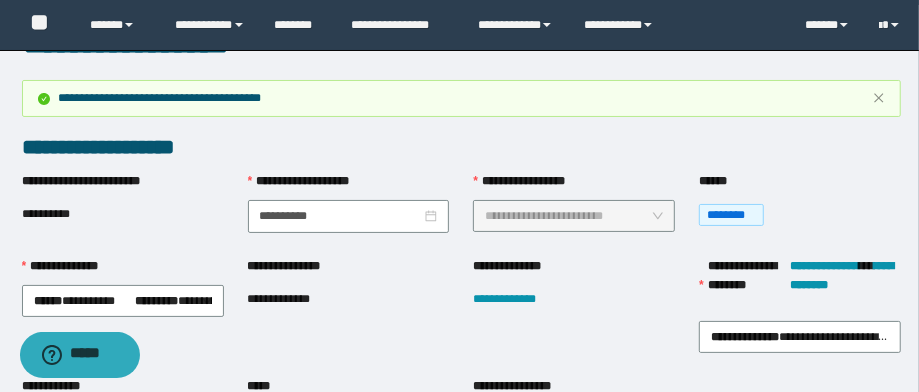scroll, scrollTop: 80, scrollLeft: 0, axis: vertical 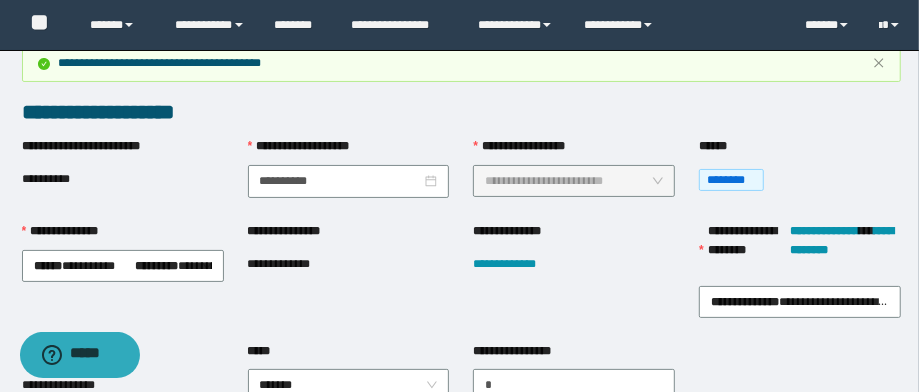 click on "**********" at bounding box center (294, 264) 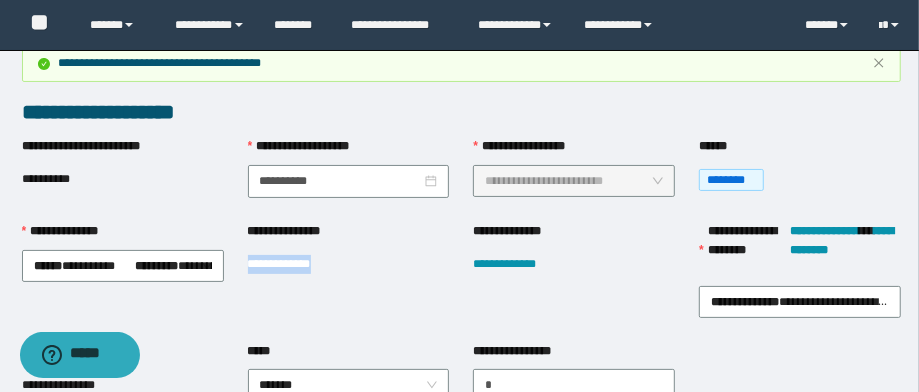 click on "**********" at bounding box center (294, 264) 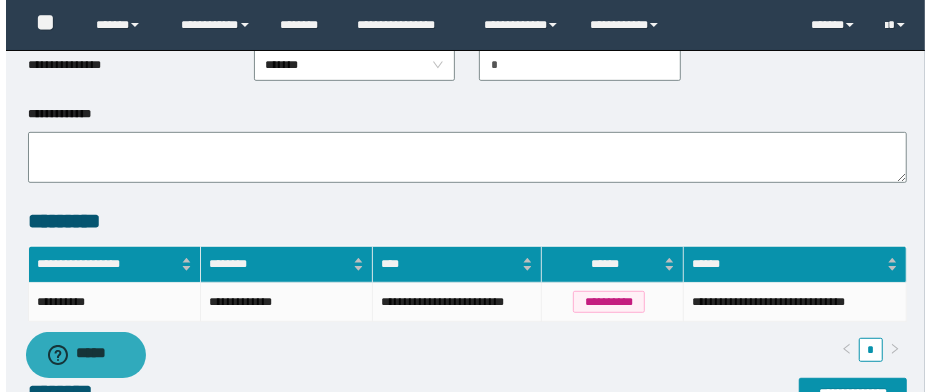 scroll, scrollTop: 480, scrollLeft: 0, axis: vertical 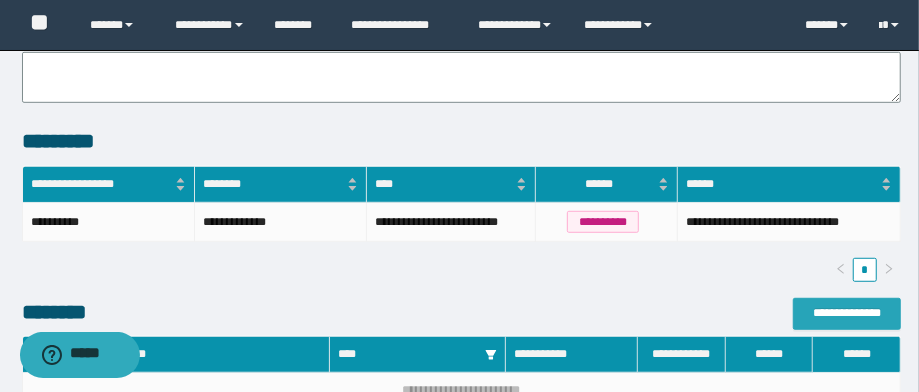 click on "**********" at bounding box center [847, 313] 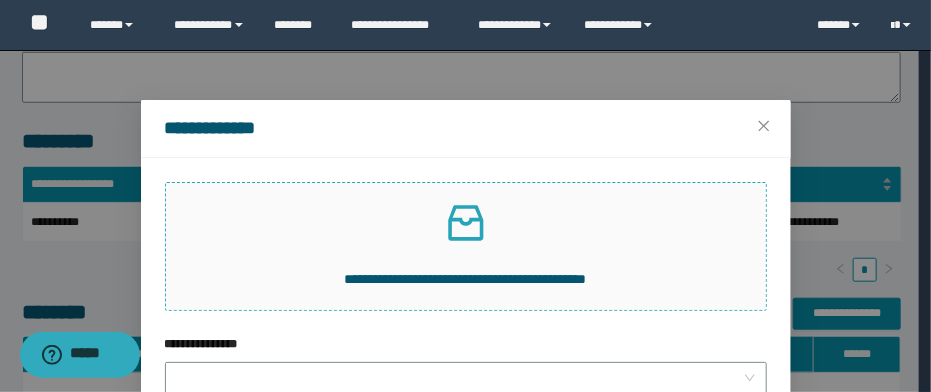 click 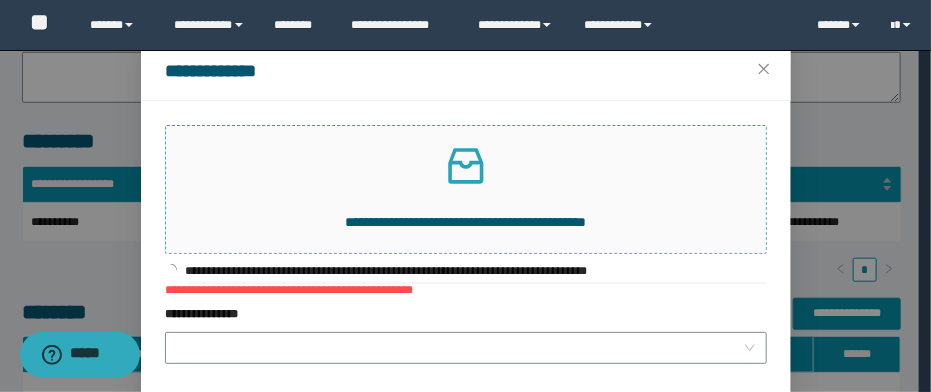 scroll, scrollTop: 80, scrollLeft: 0, axis: vertical 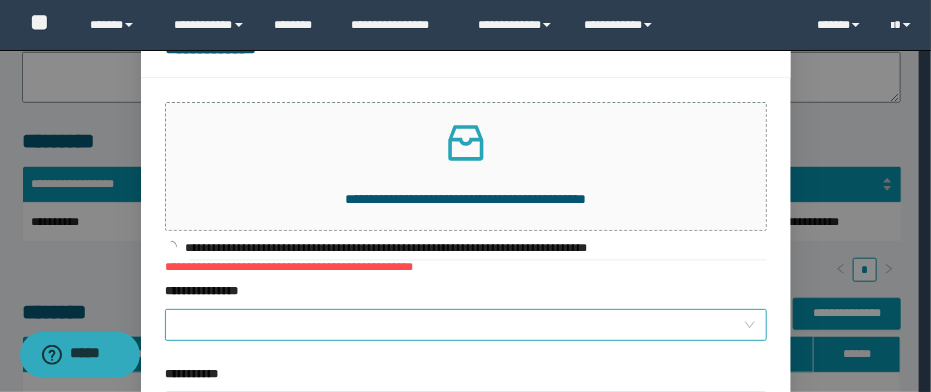 click on "**********" at bounding box center [460, 325] 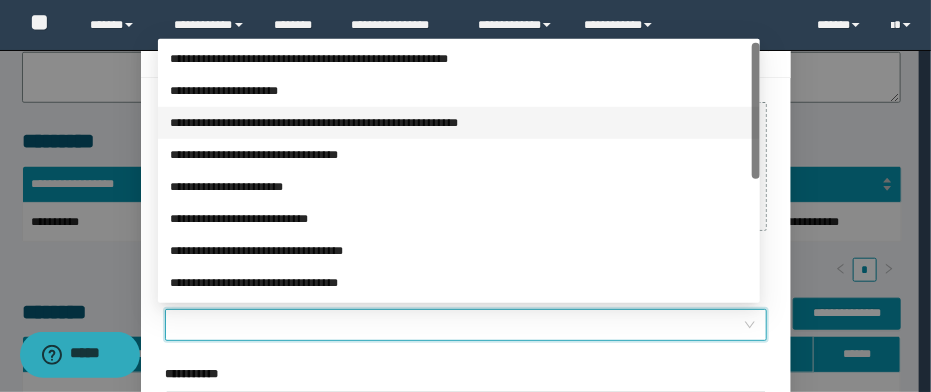 click on "**********" at bounding box center (459, 123) 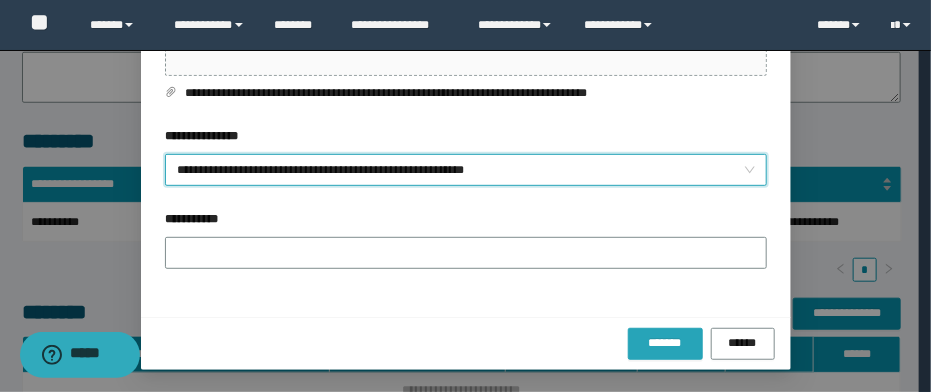 click on "*******" at bounding box center [665, 344] 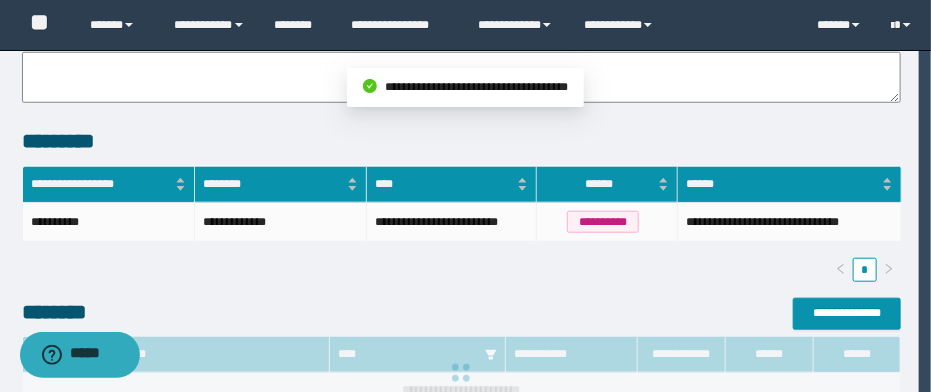 scroll, scrollTop: 142, scrollLeft: 0, axis: vertical 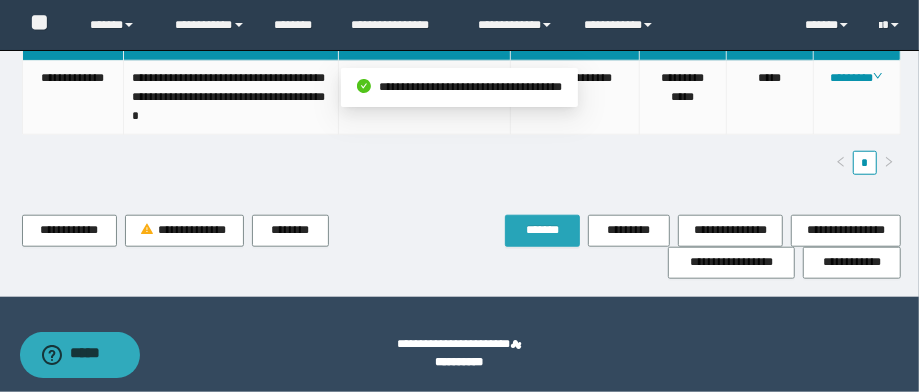 click on "*******" at bounding box center (542, 231) 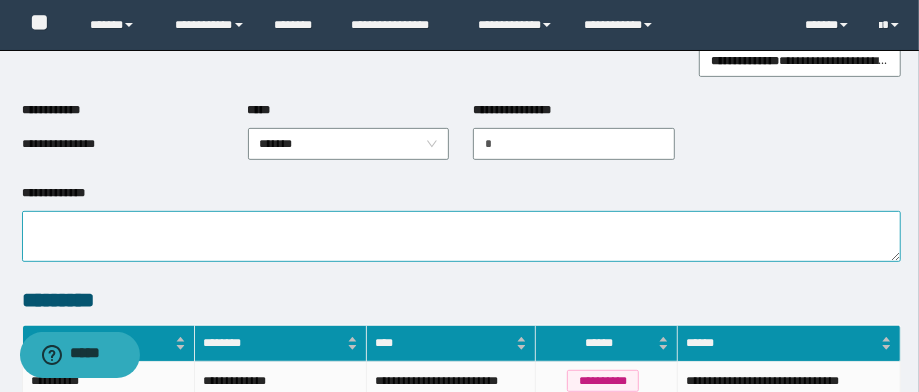 scroll, scrollTop: 400, scrollLeft: 0, axis: vertical 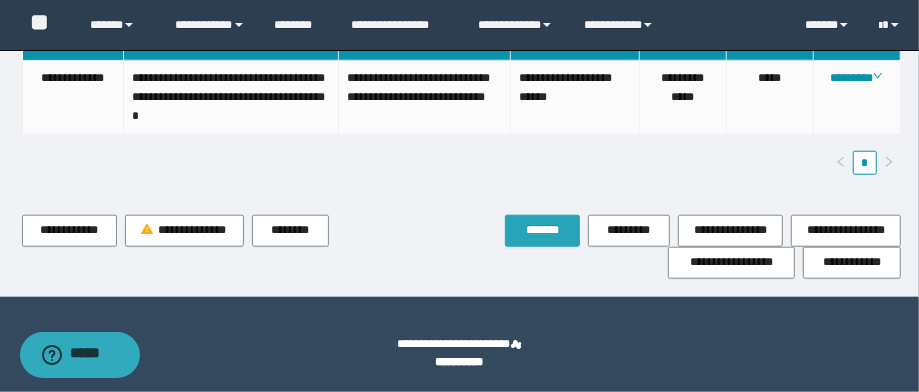 click on "*******" at bounding box center [542, 231] 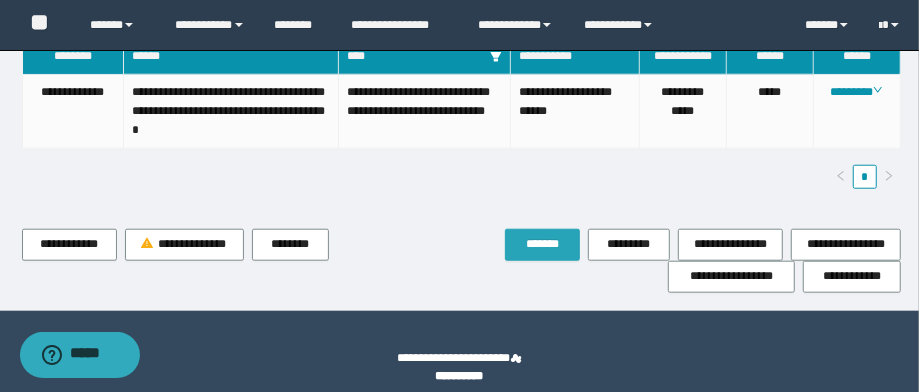 scroll, scrollTop: 792, scrollLeft: 0, axis: vertical 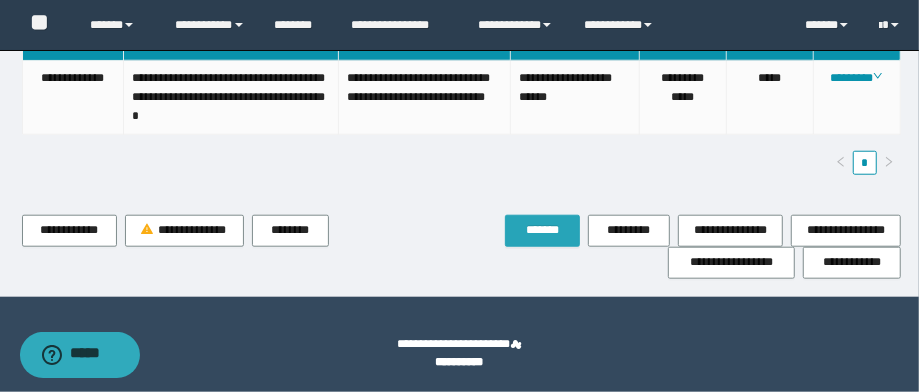 drag, startPoint x: 522, startPoint y: 251, endPoint x: 469, endPoint y: 162, distance: 103.58572 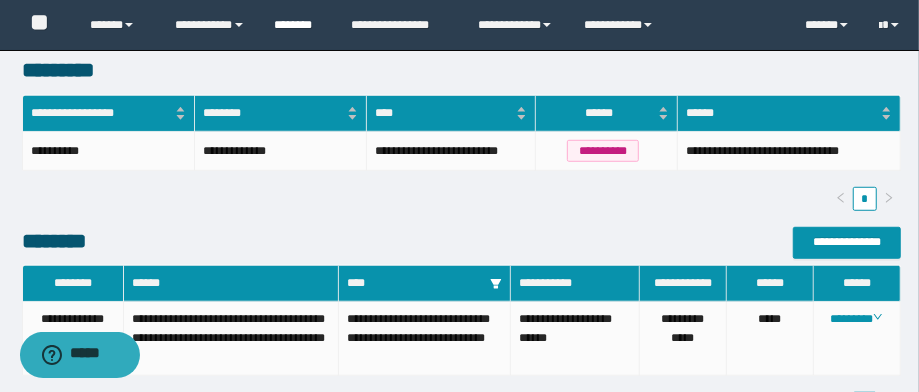 scroll, scrollTop: 431, scrollLeft: 0, axis: vertical 